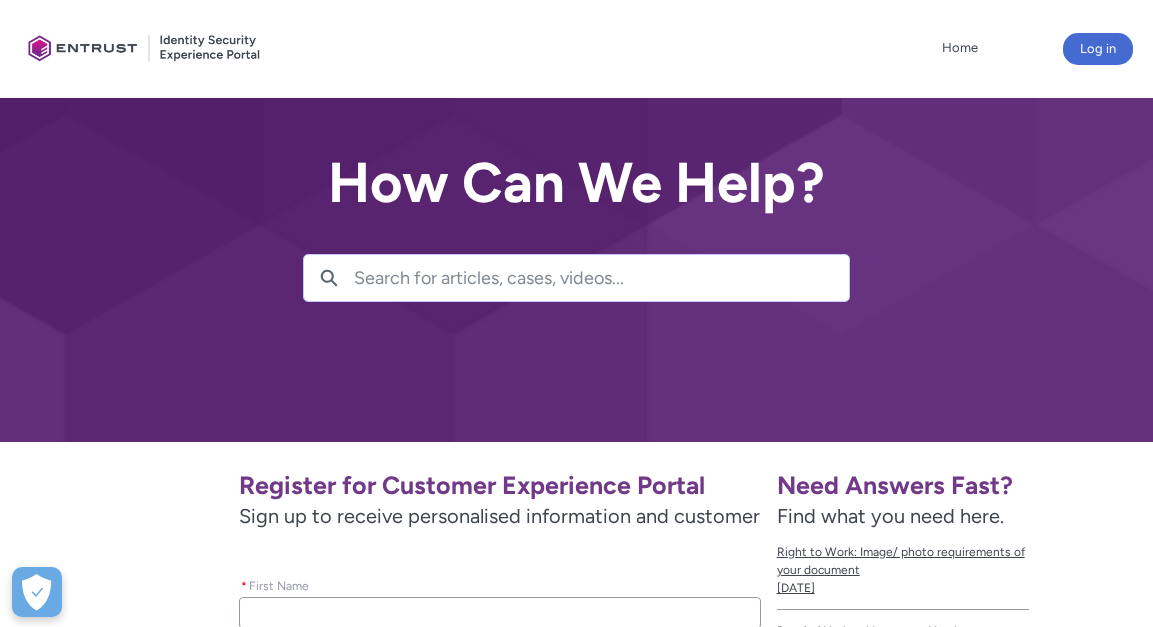 scroll, scrollTop: 0, scrollLeft: 0, axis: both 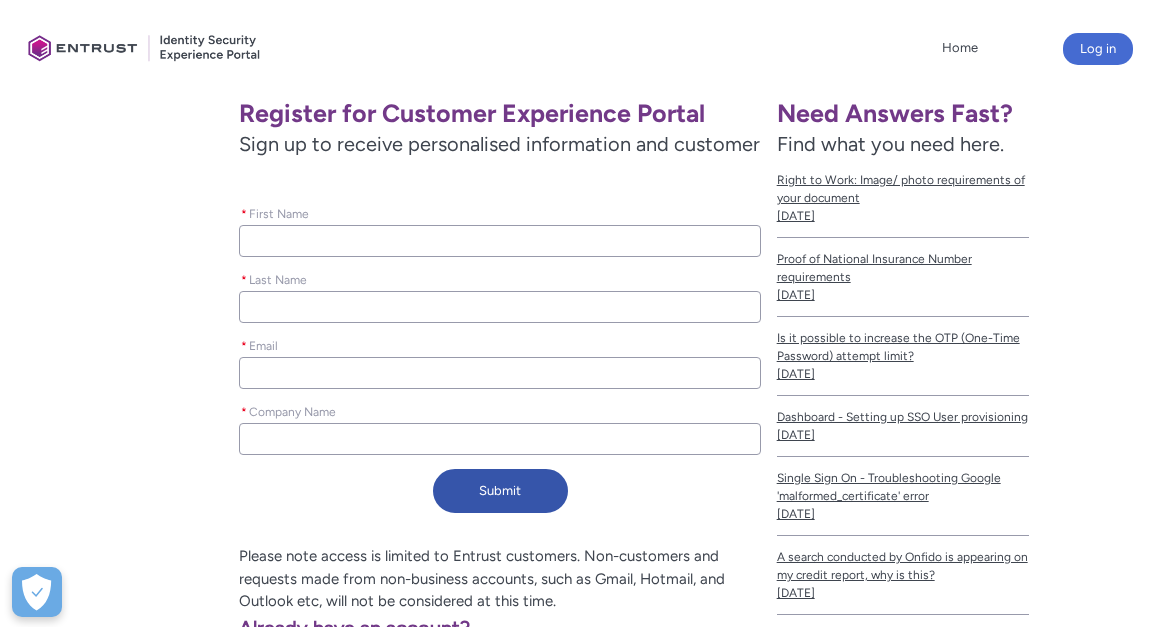 click on "[FIRST]" at bounding box center [499, 241] 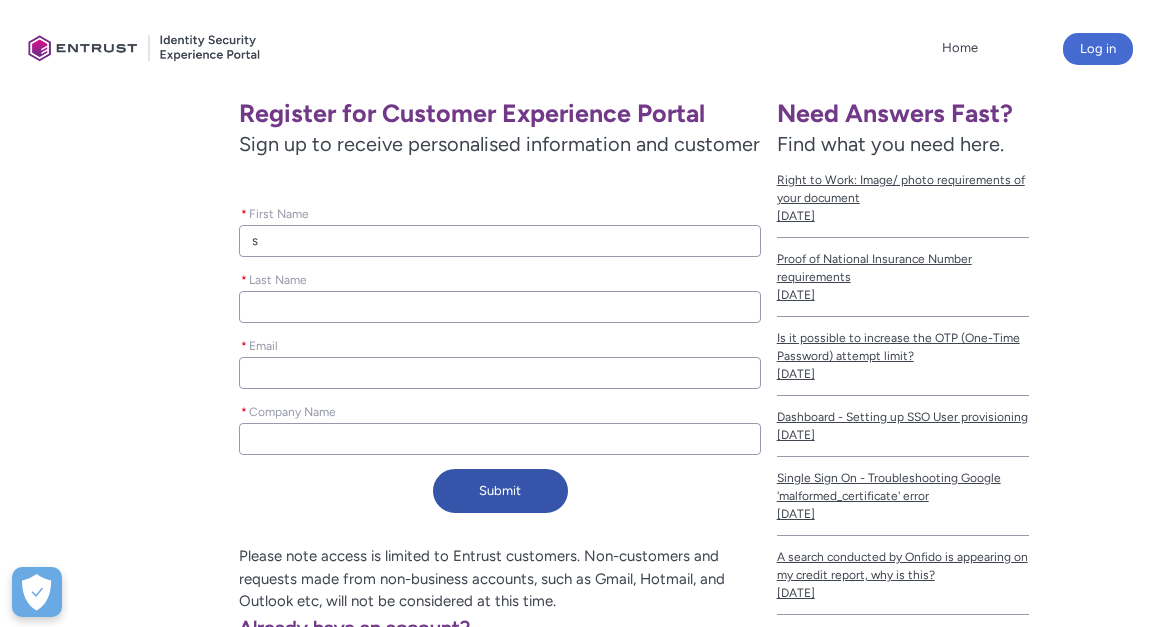 type 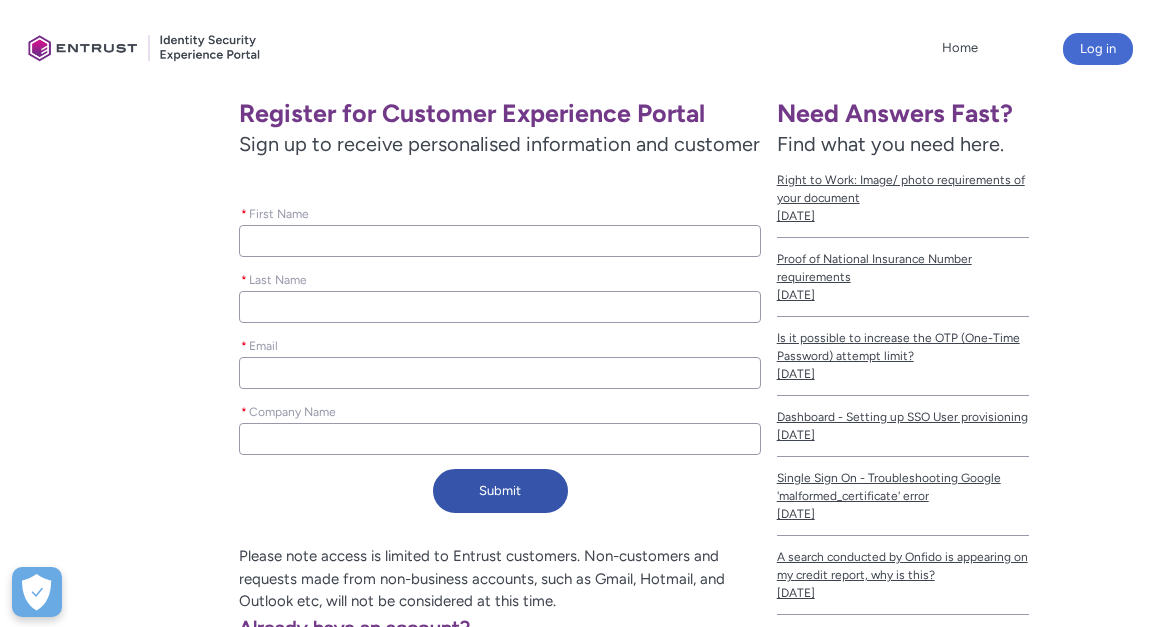 type on "S" 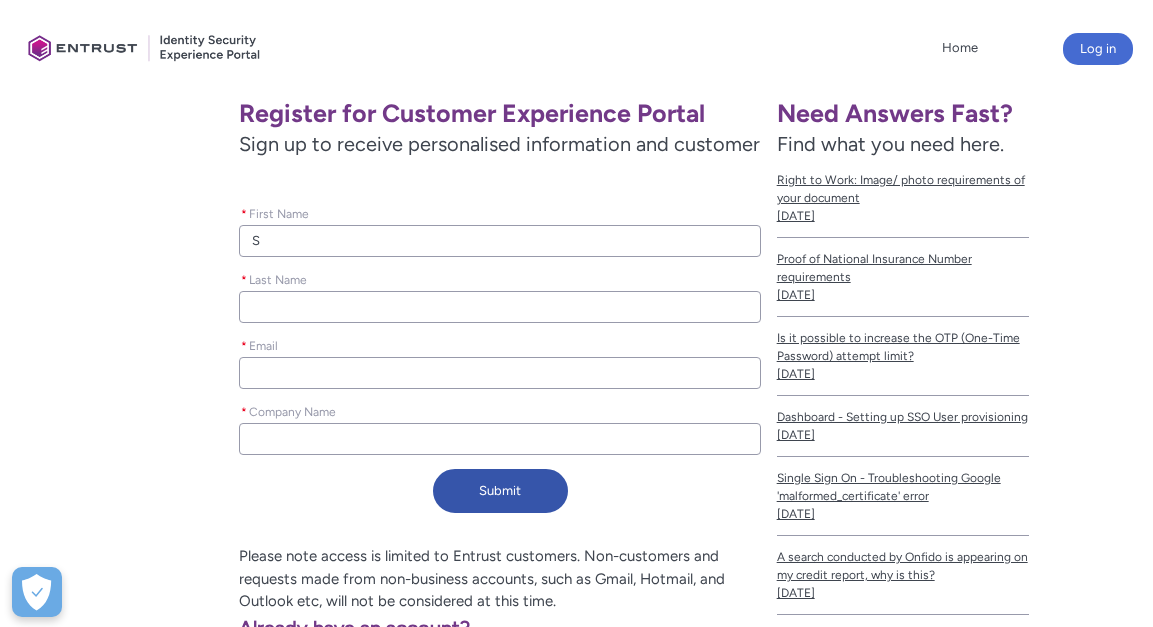 type on "Sh" 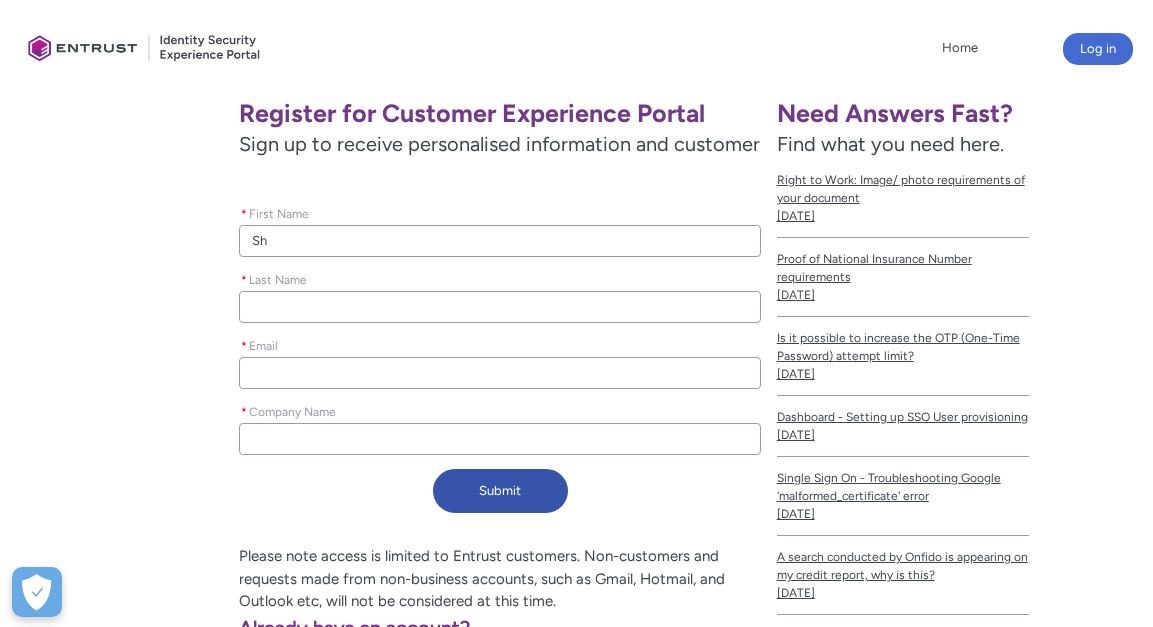 type on "[FIRST]" 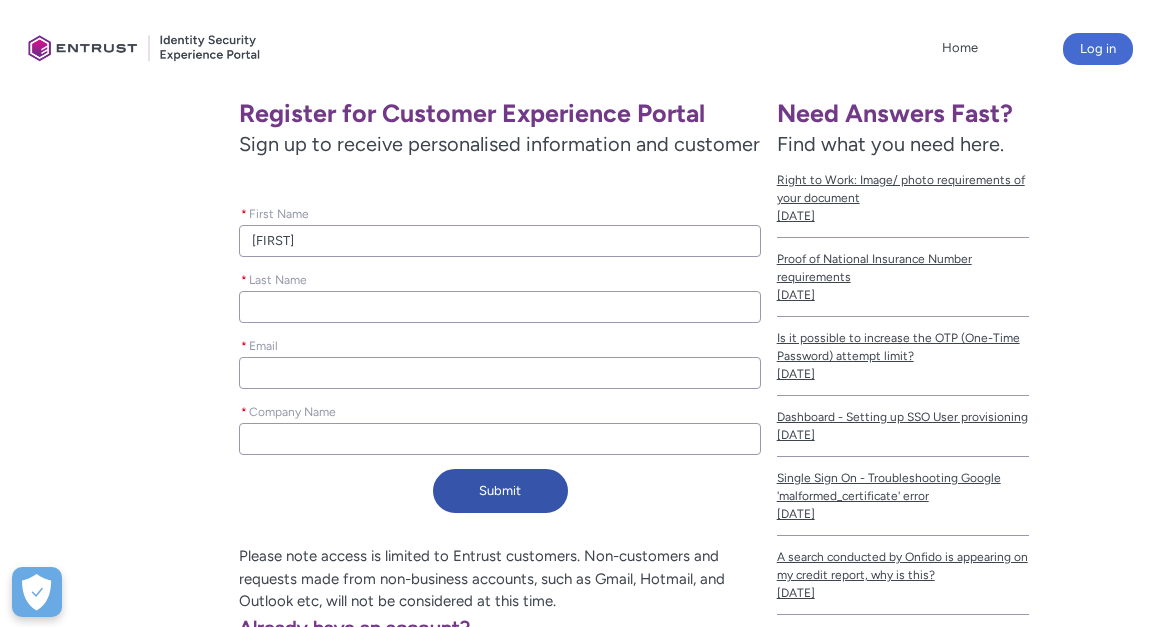 type on "[FIRST]" 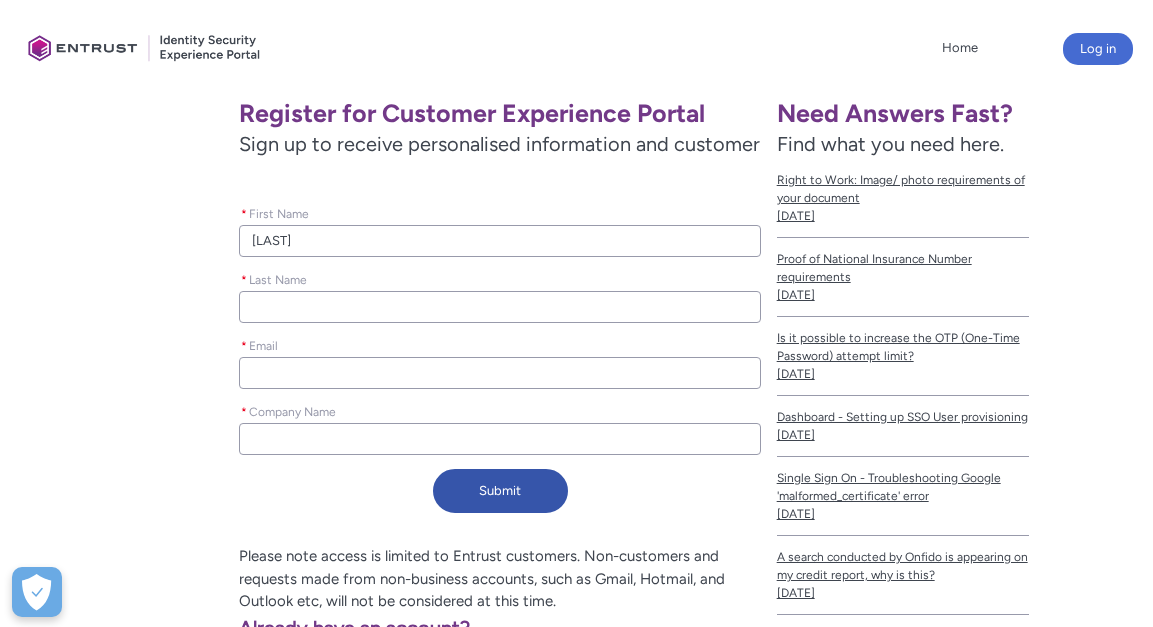 type on "[LAST]" 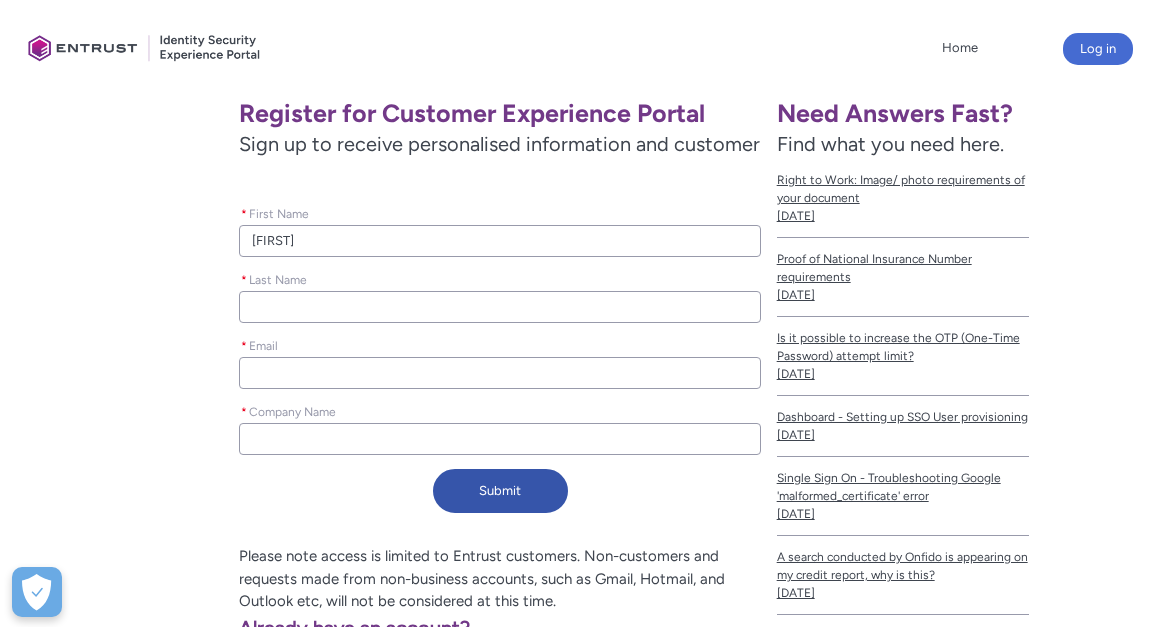 click on "* Last Name" at bounding box center [499, 307] 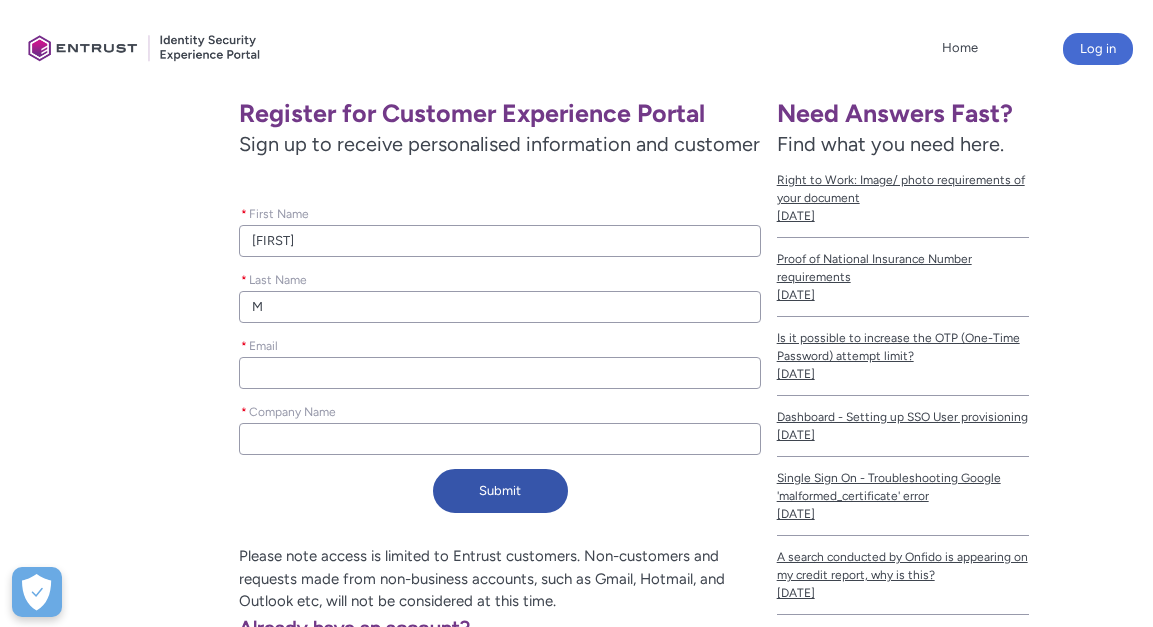type on "[FIRST]" 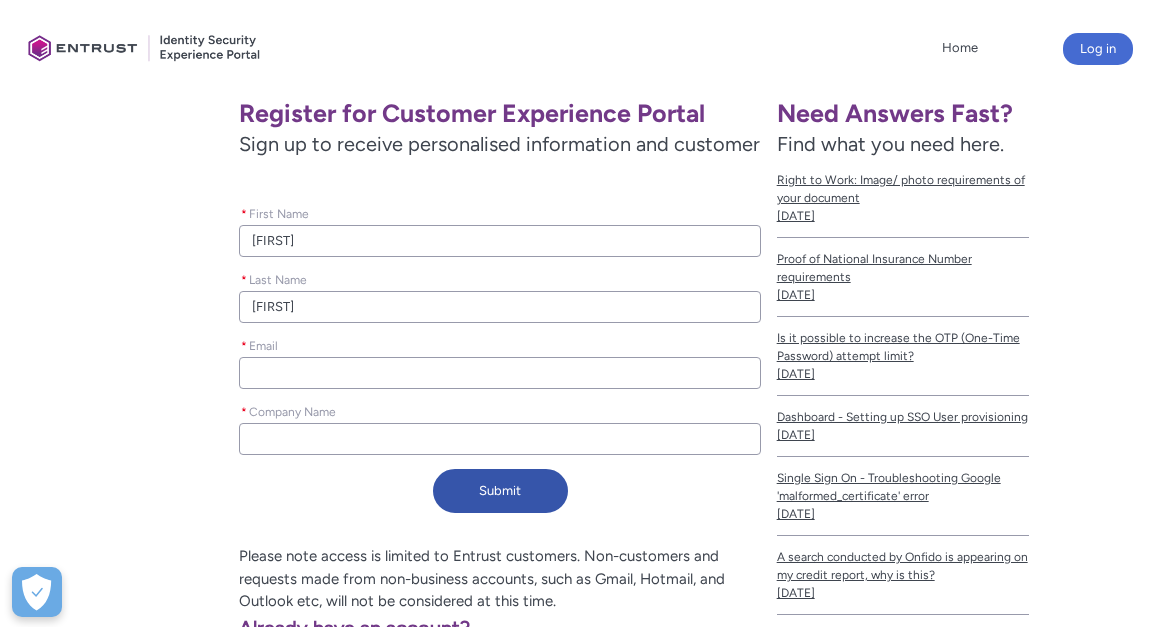 type on "[FIRST]" 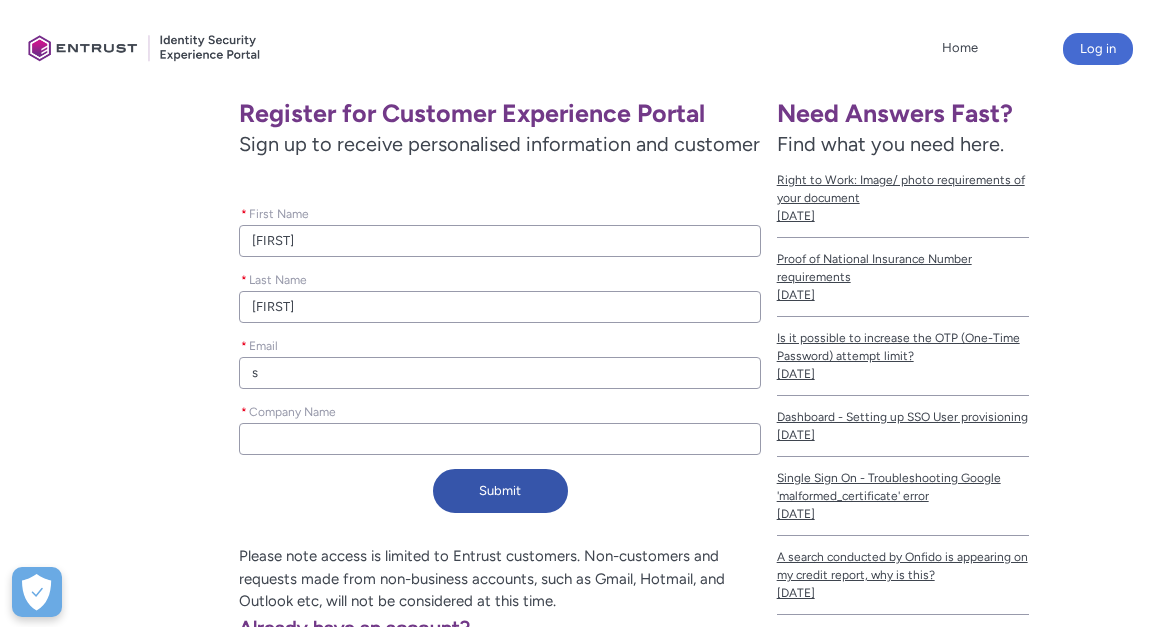 type on "[LAST]" 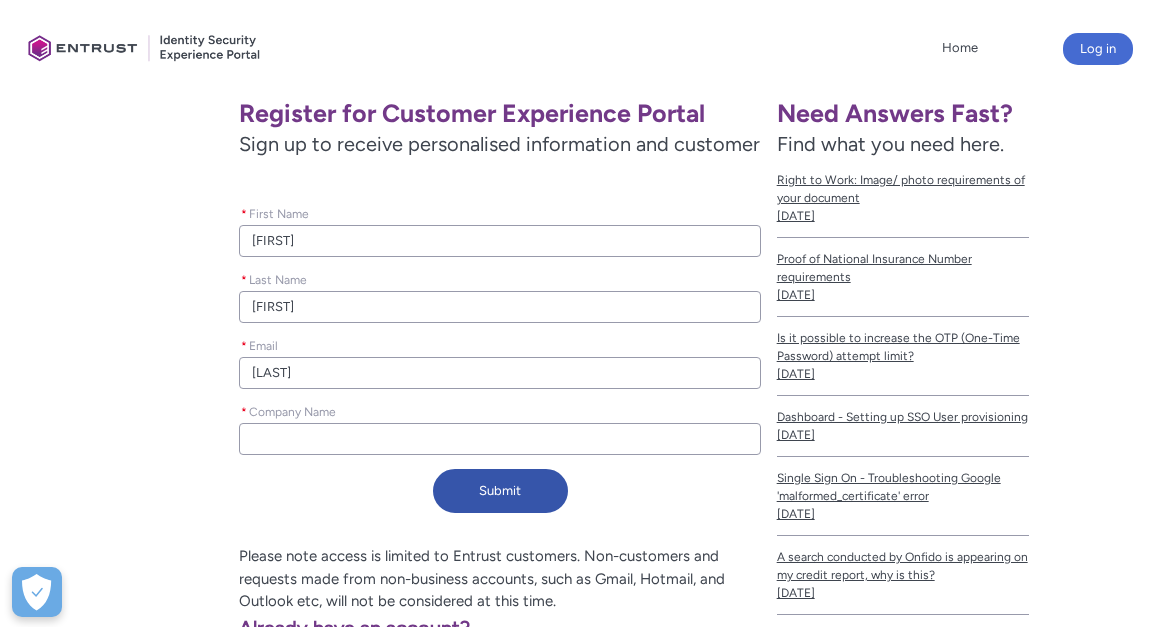 type on "[LAST]" 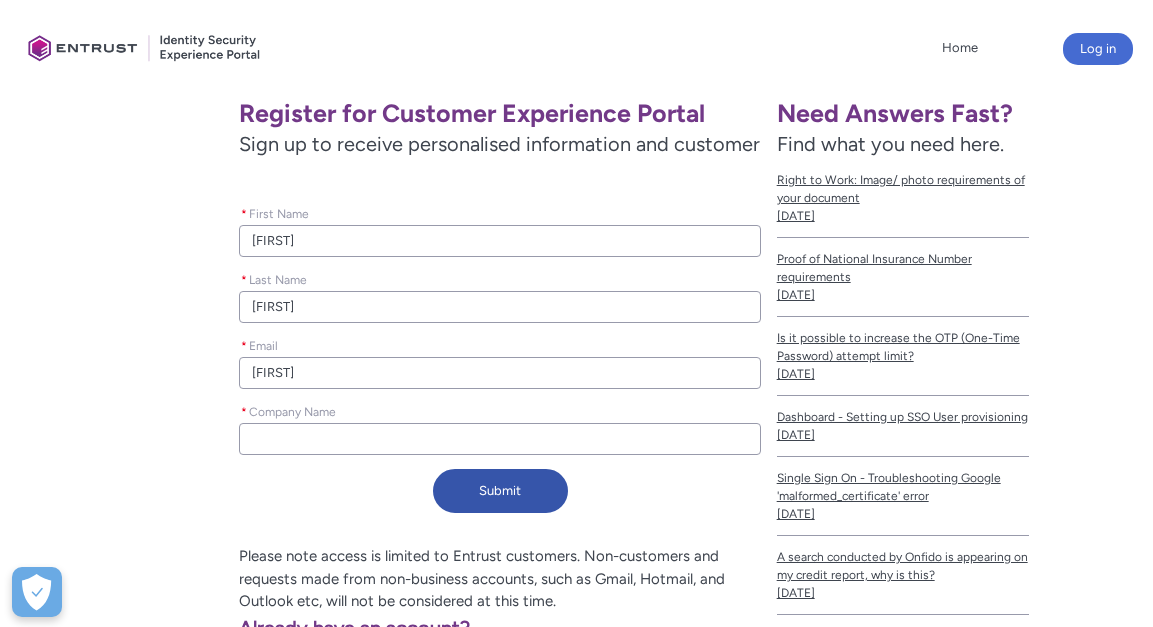 type on "[LAST]" 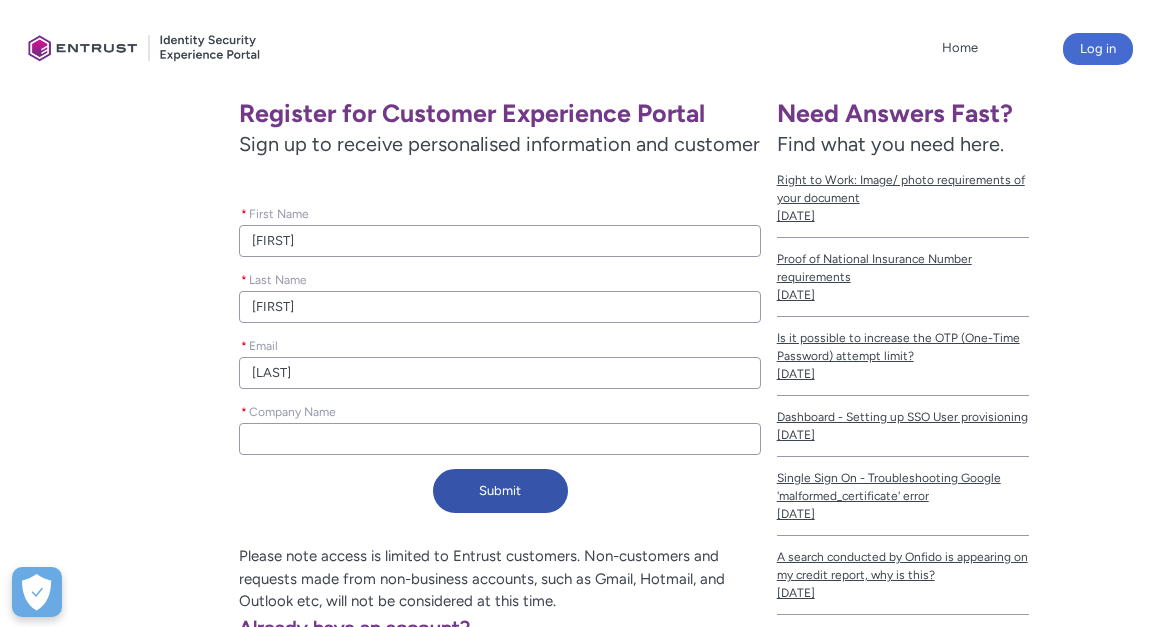 type on "[LAST]" 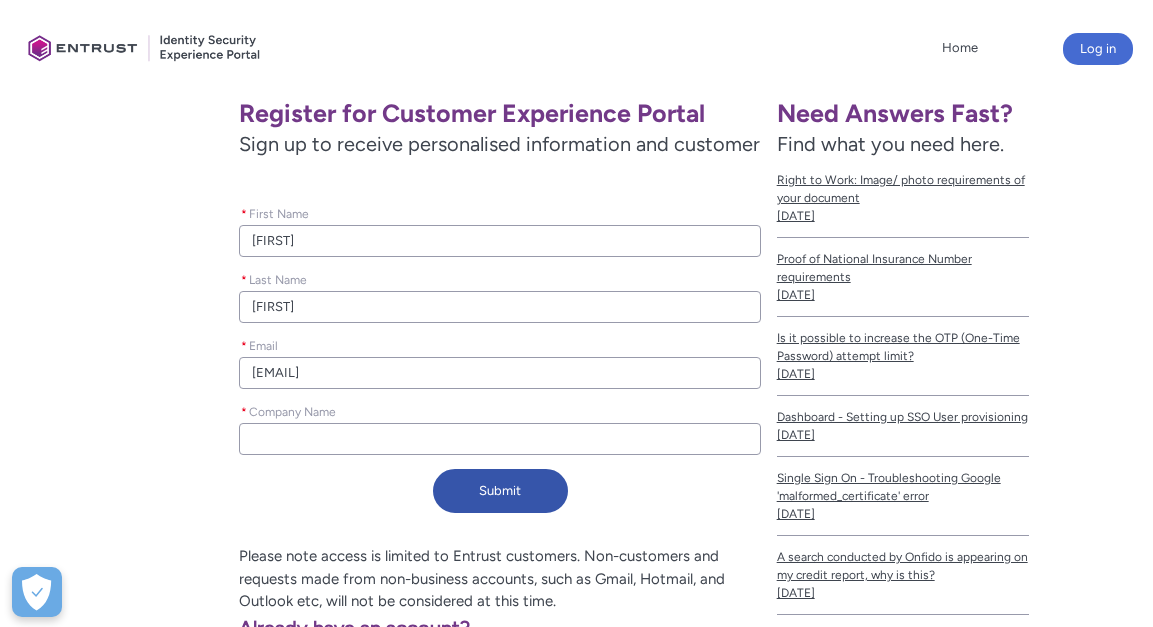 type on "[EMAIL]" 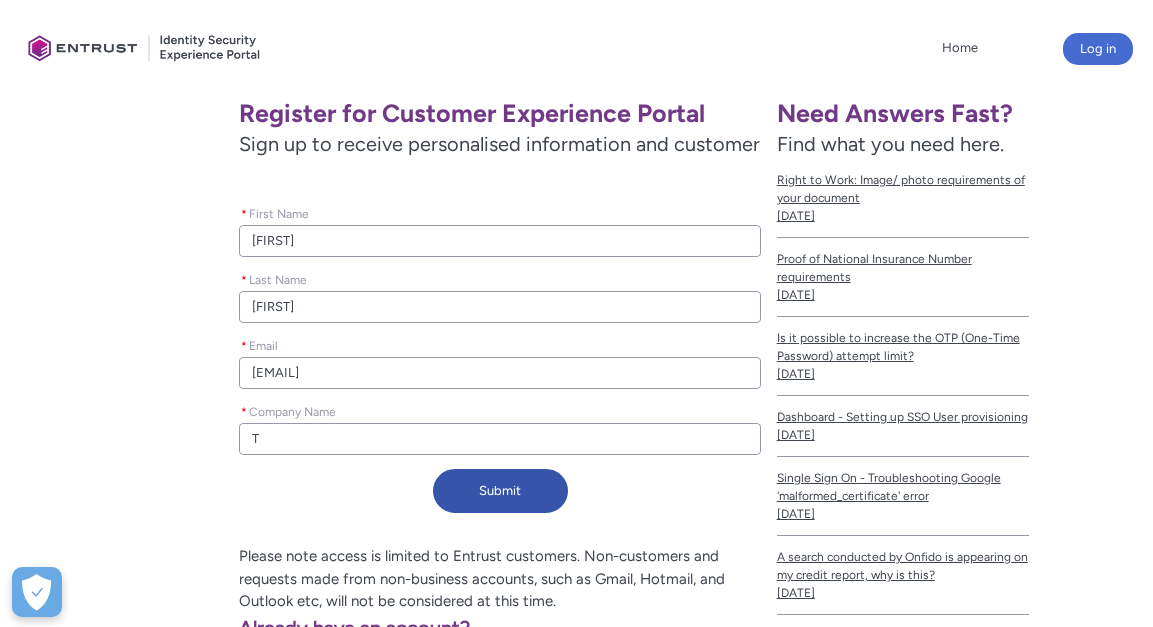type on "Ti" 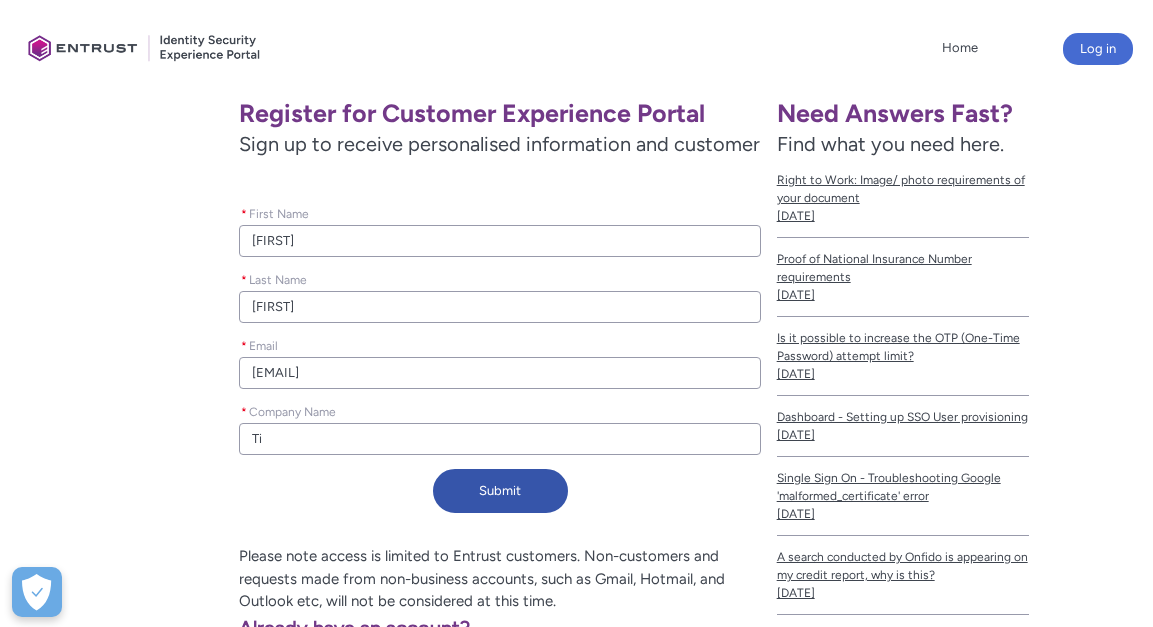 type on "Tiq" 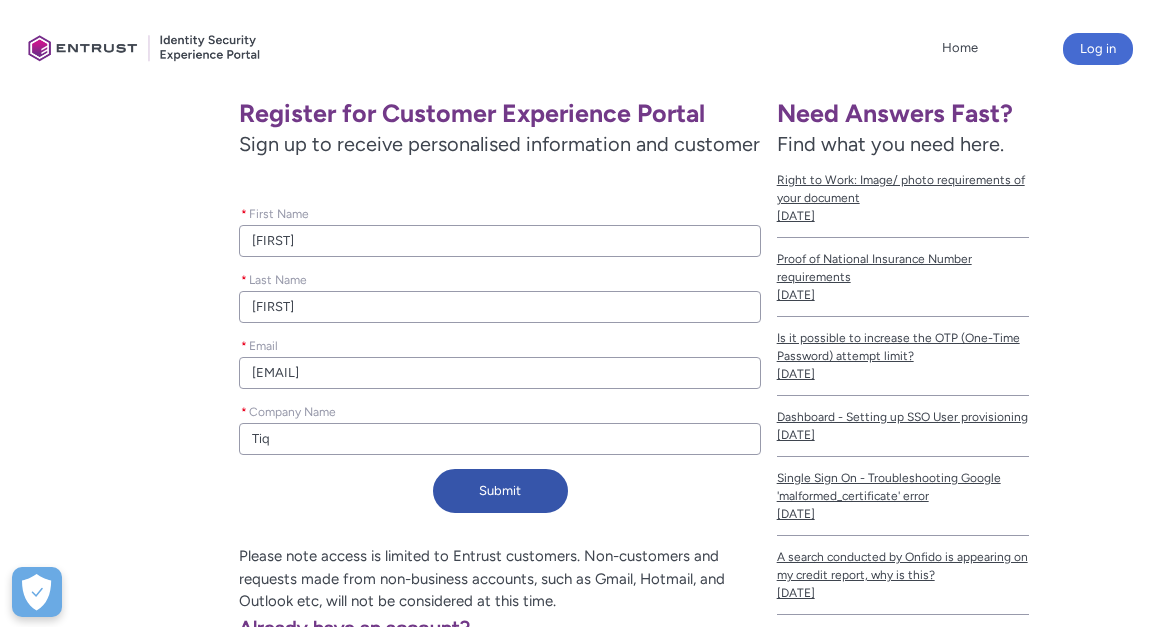 type on "Tiqs" 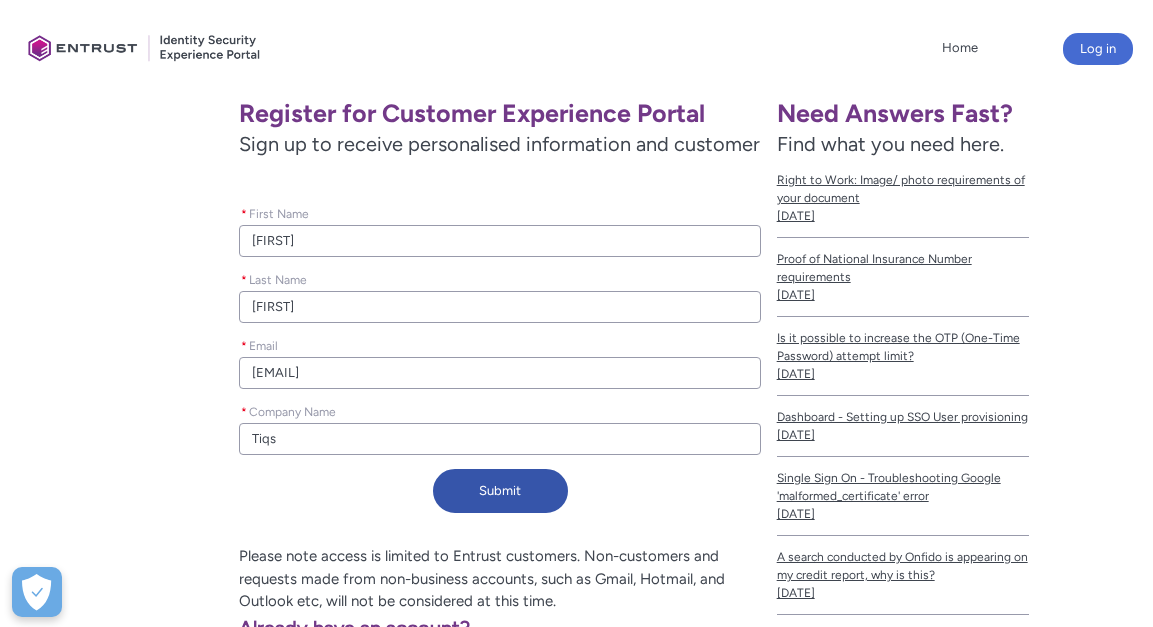 type on "Tiqs" 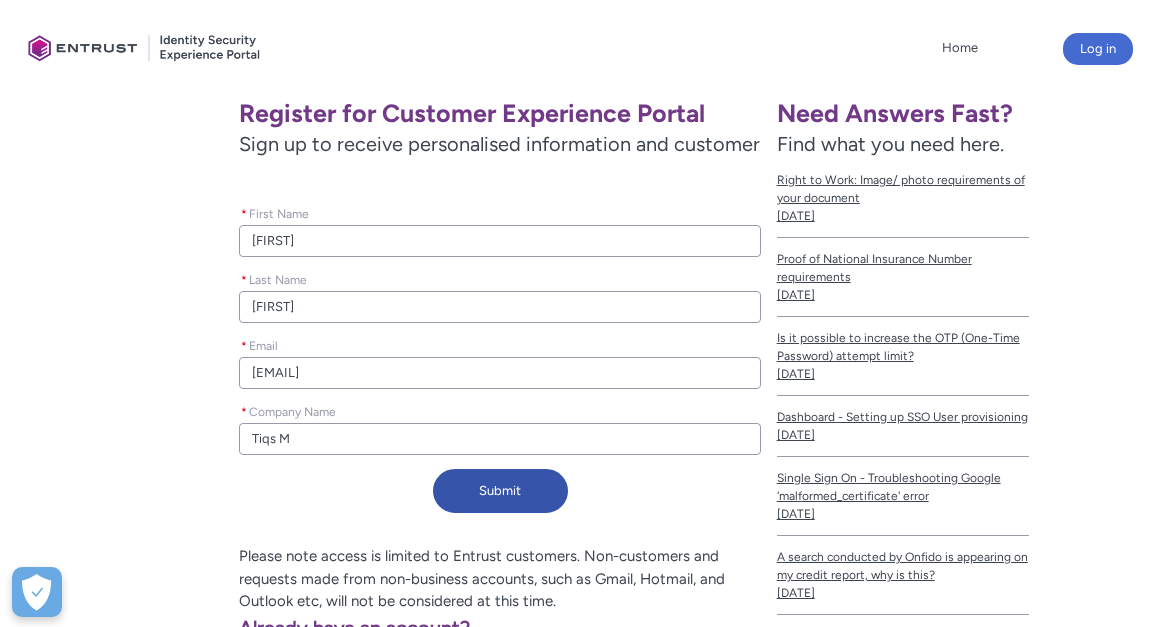 type on "Tiqs Me" 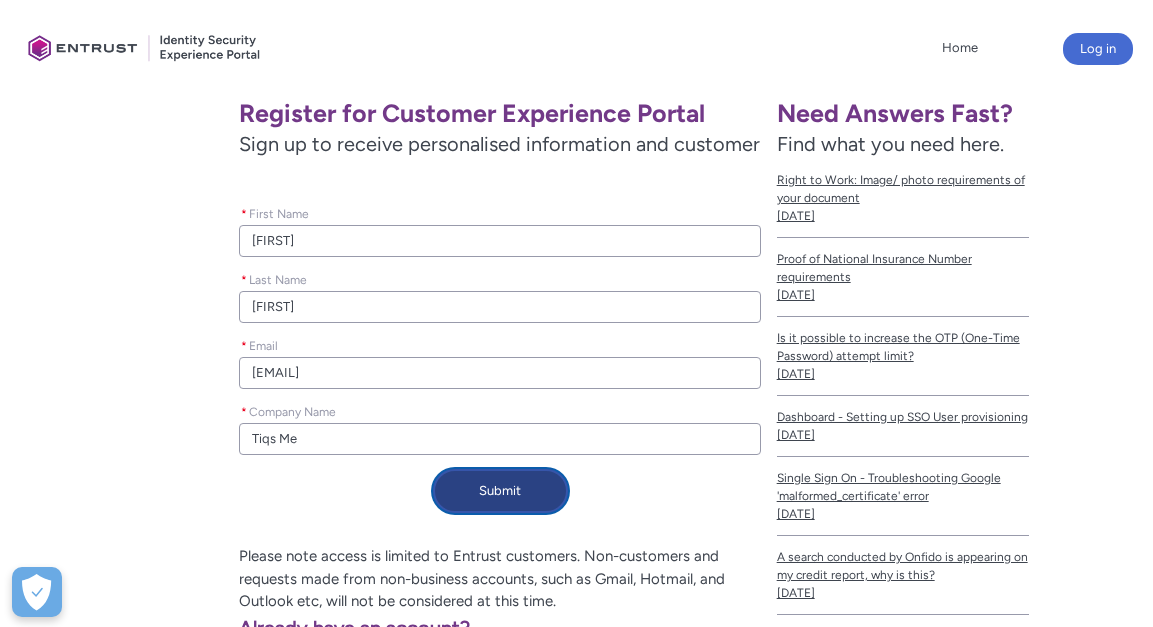 click on "Submit" at bounding box center [500, 491] 